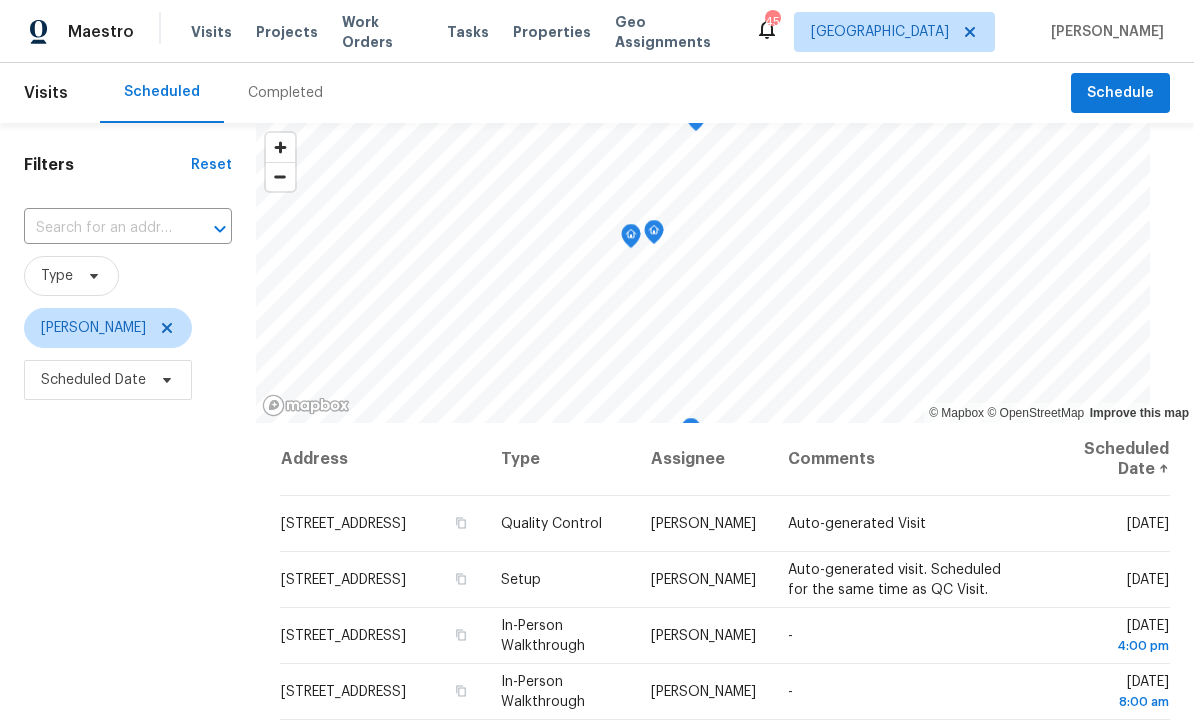 scroll, scrollTop: 0, scrollLeft: 0, axis: both 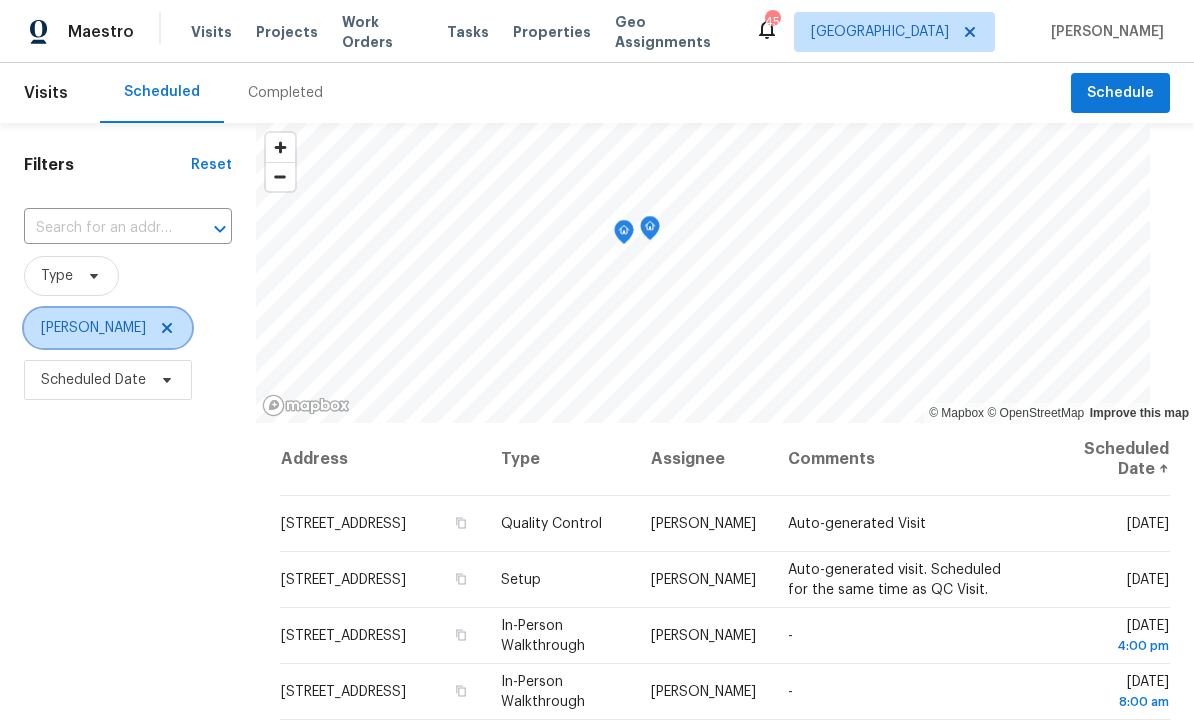 click 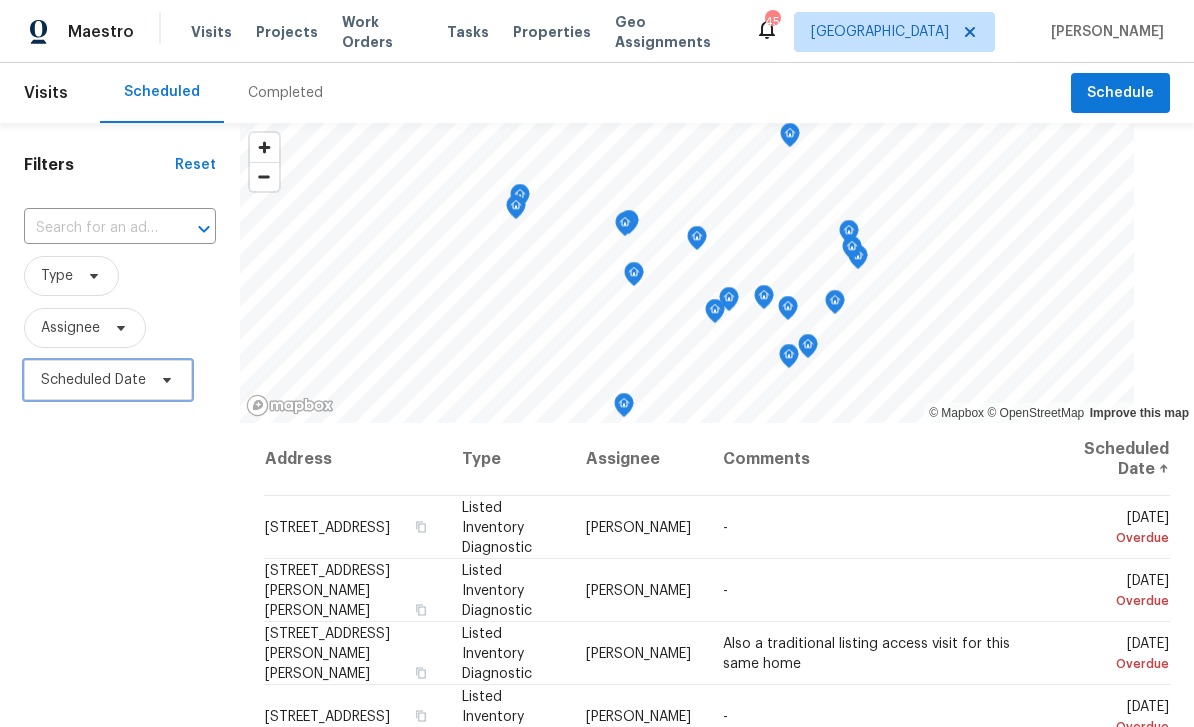 click on "Scheduled Date" at bounding box center (93, 380) 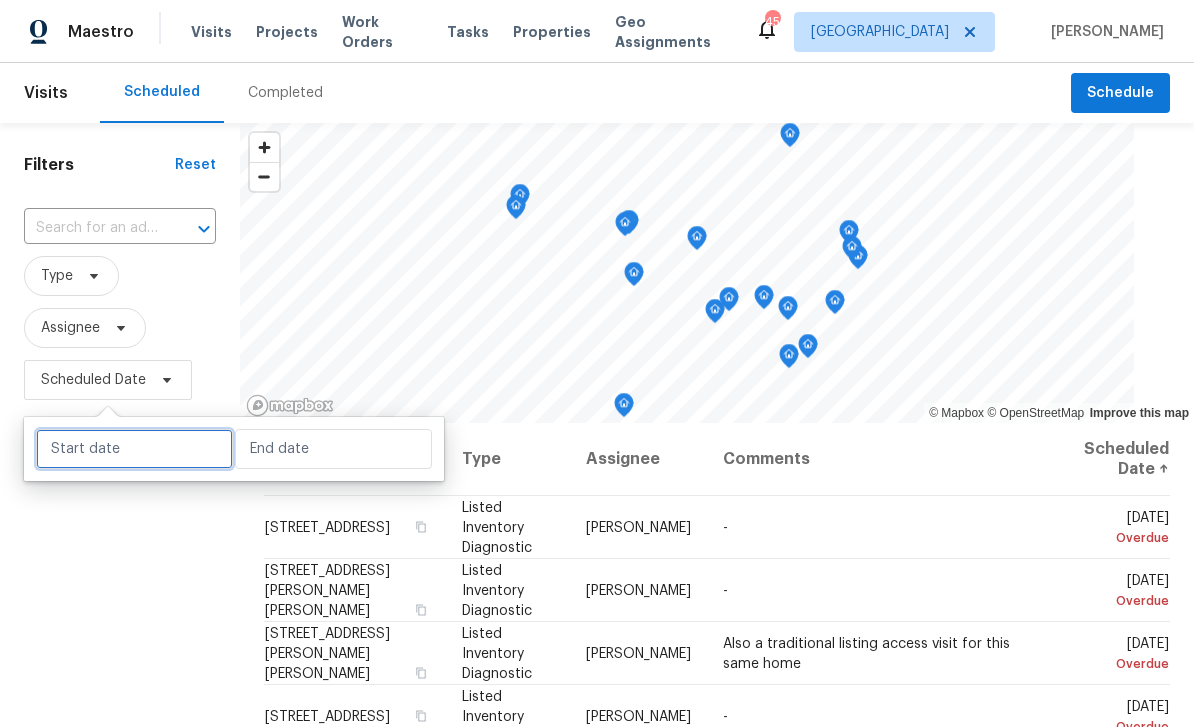 click at bounding box center [134, 449] 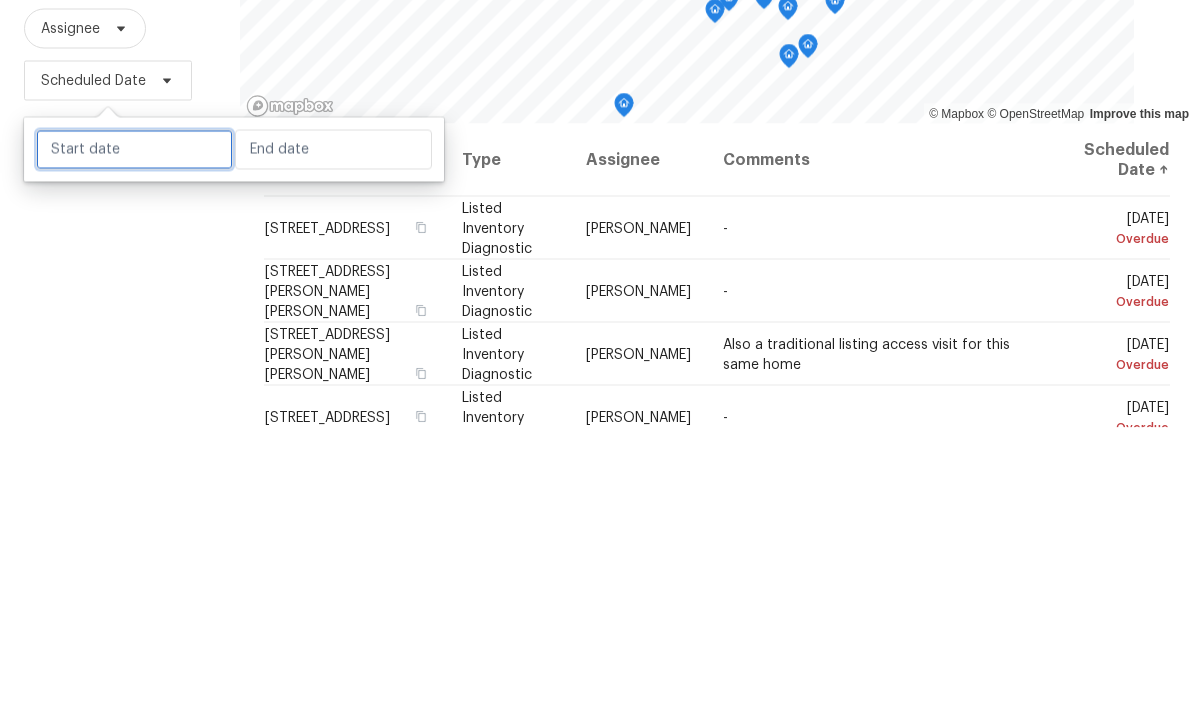 select on "6" 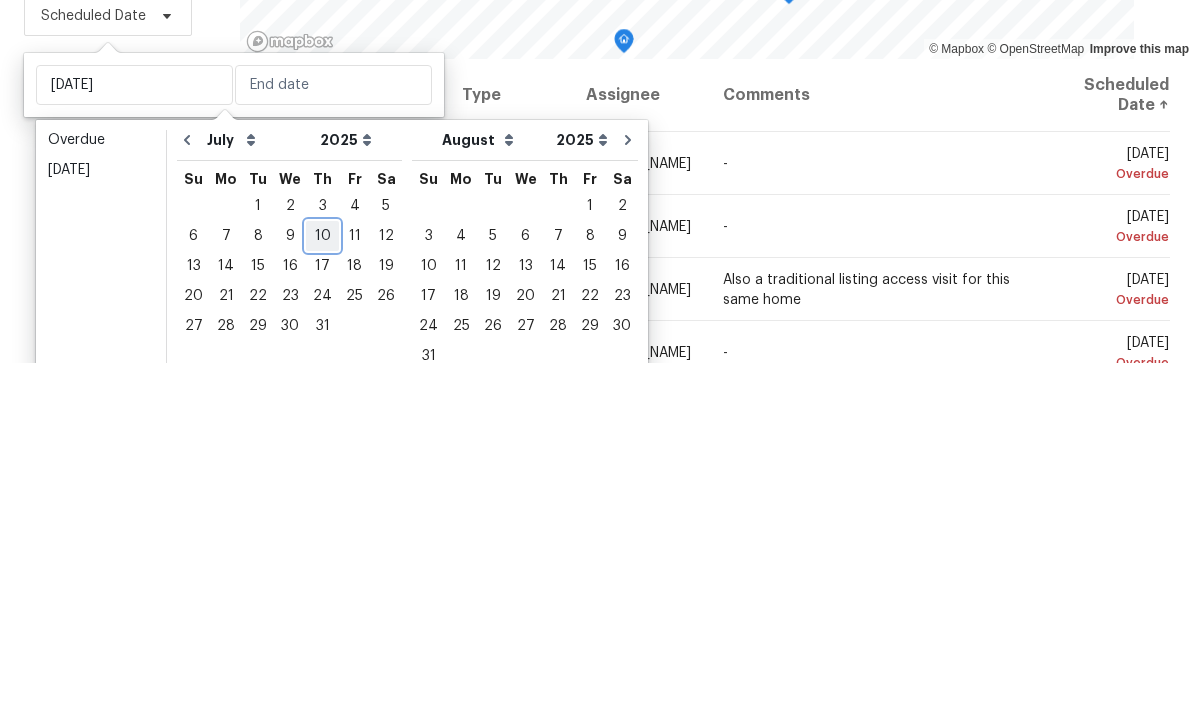 click on "10" at bounding box center (322, 600) 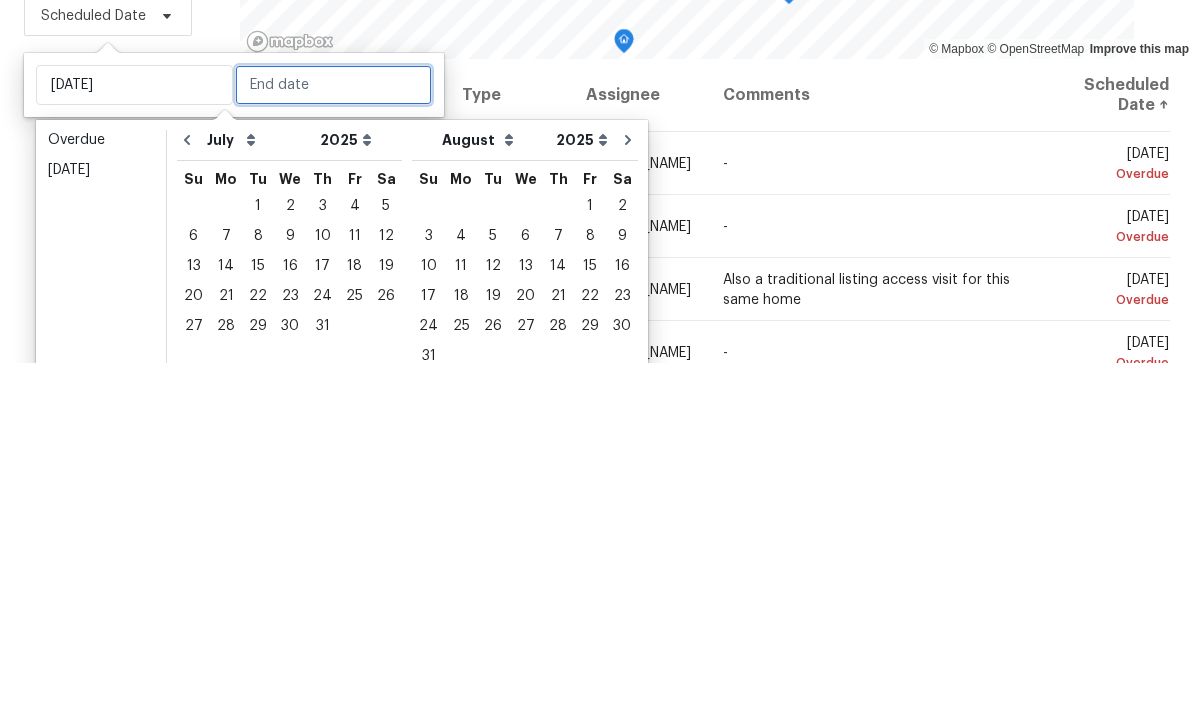 type on "Thu, Jul 10" 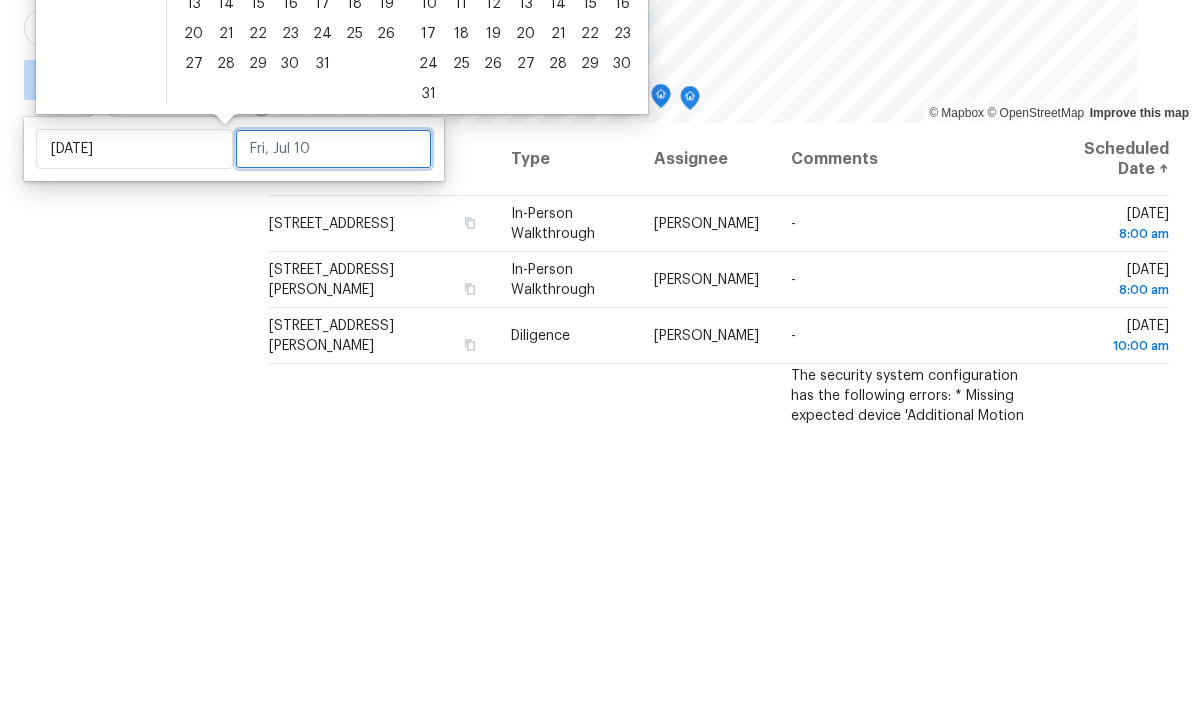 click at bounding box center (333, 449) 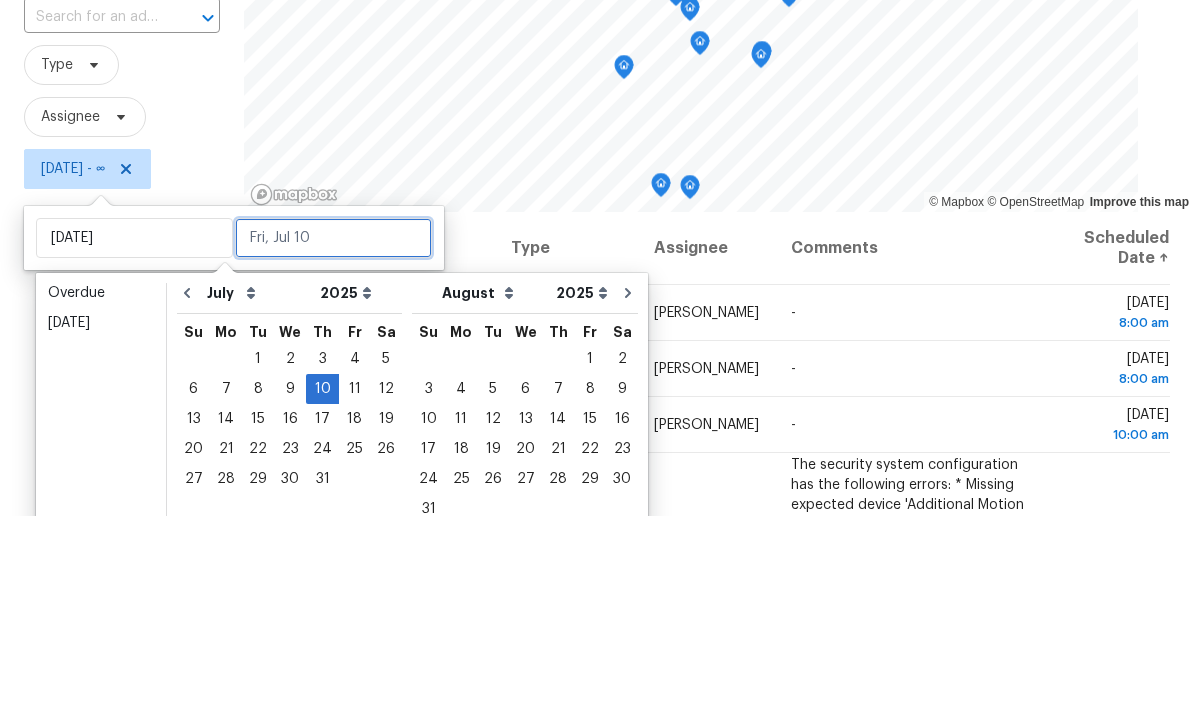 click at bounding box center (333, 449) 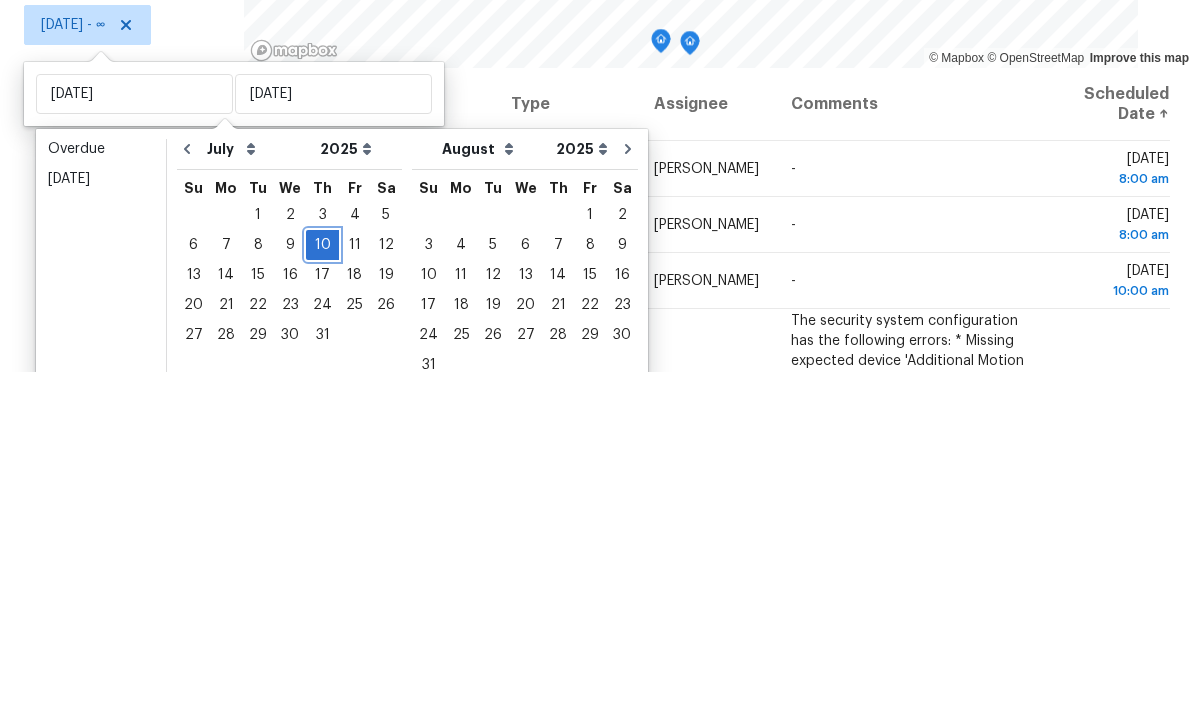 click on "10" at bounding box center [322, 600] 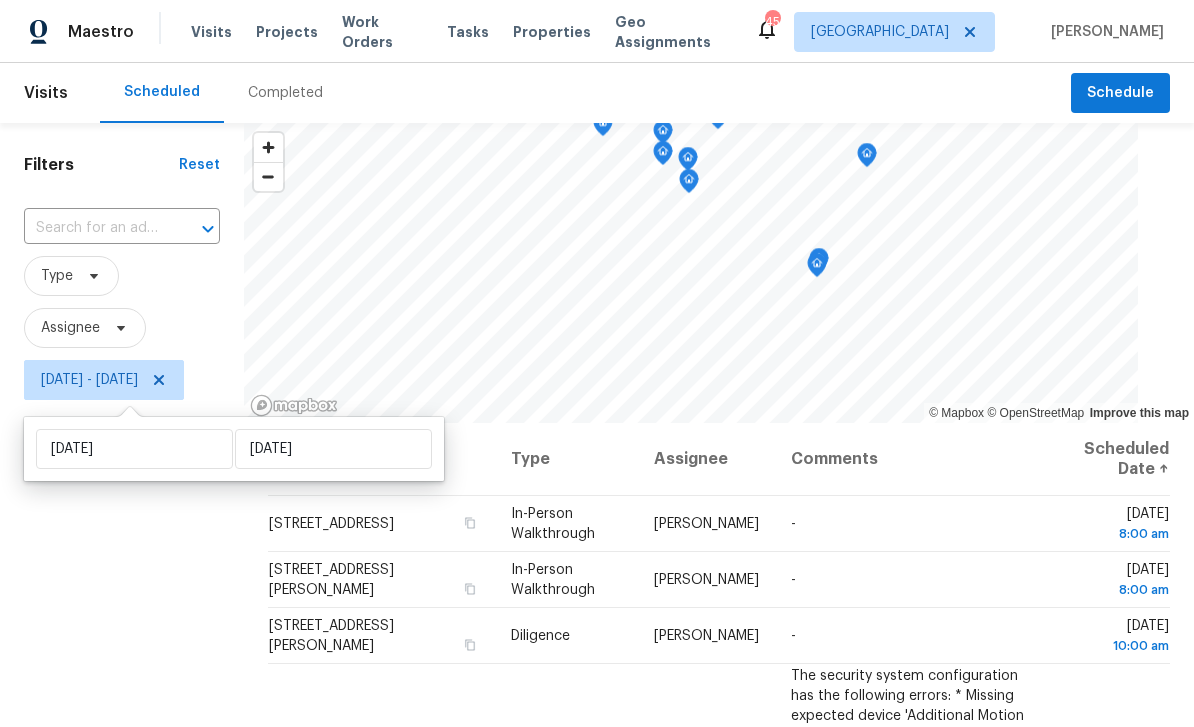 click on "Filters Reset ​ Type Assignee Thu, Jul 10 - Thu, Jul 10" at bounding box center [122, 564] 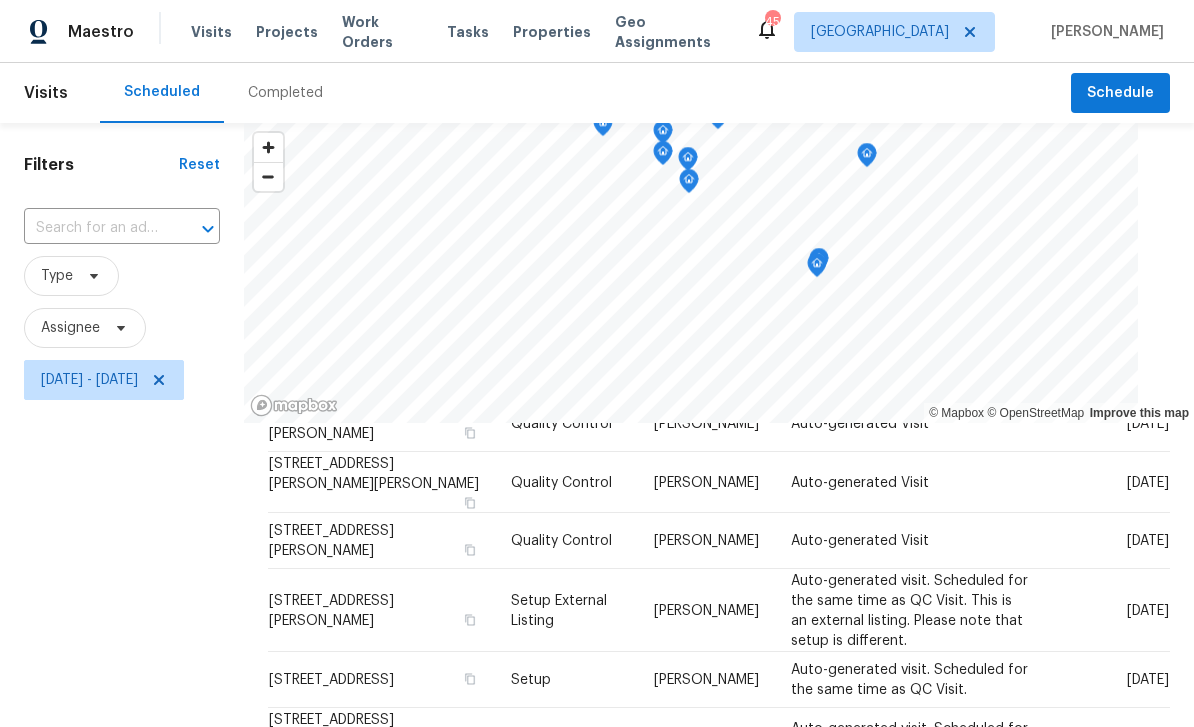 scroll, scrollTop: 802, scrollLeft: 0, axis: vertical 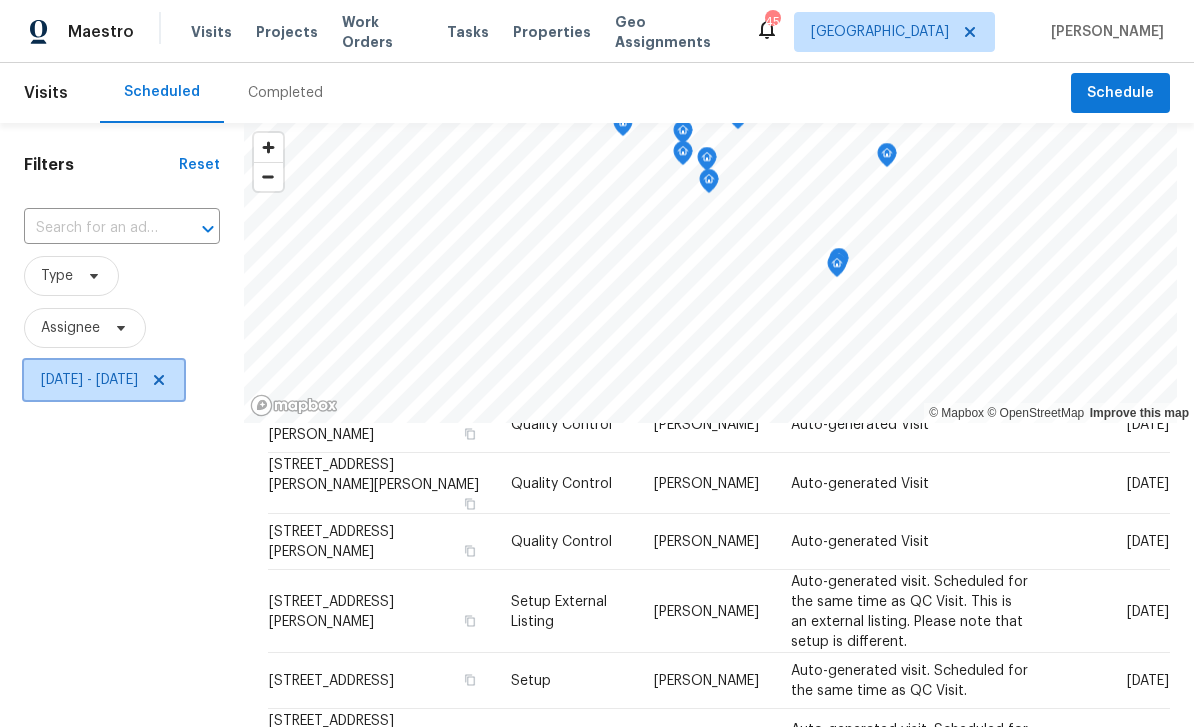 click 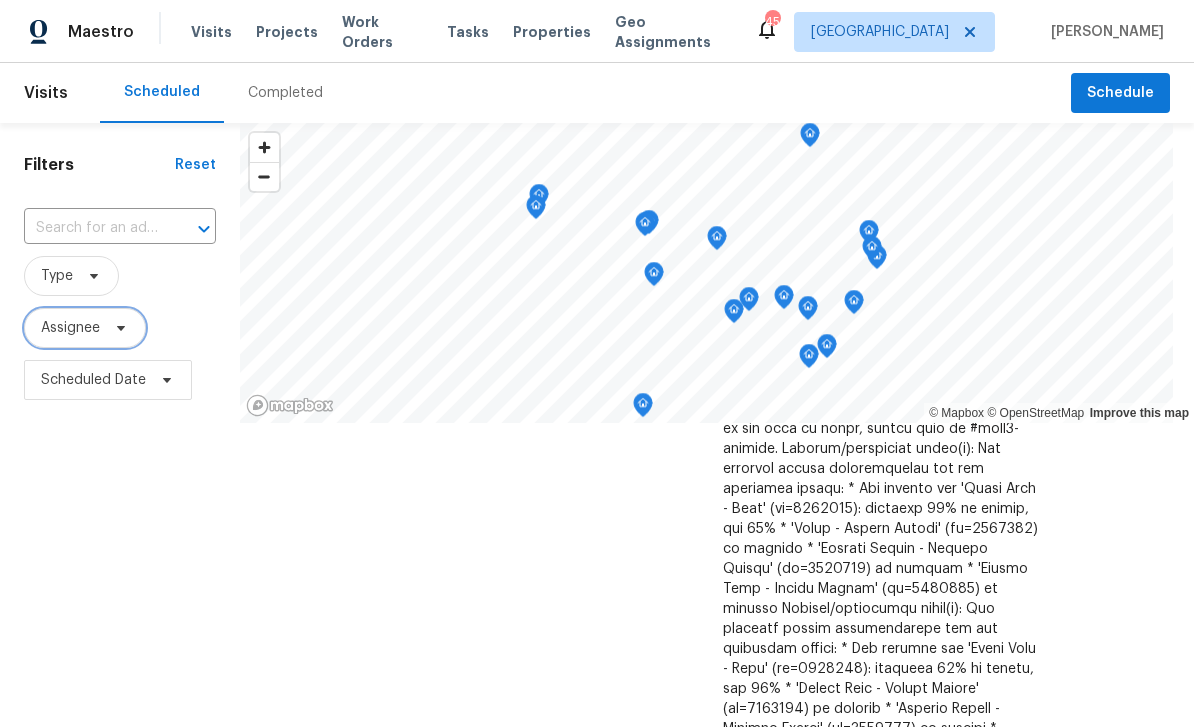 click on "Assignee" at bounding box center (70, 328) 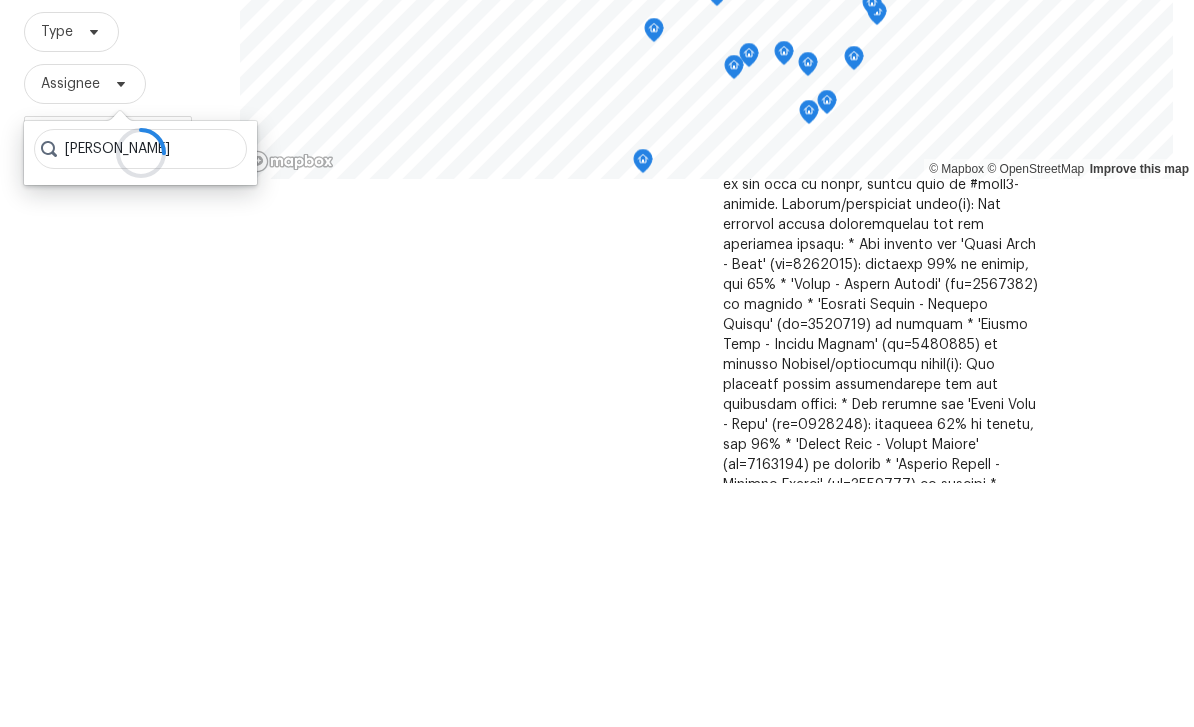 type on "Preston sexton" 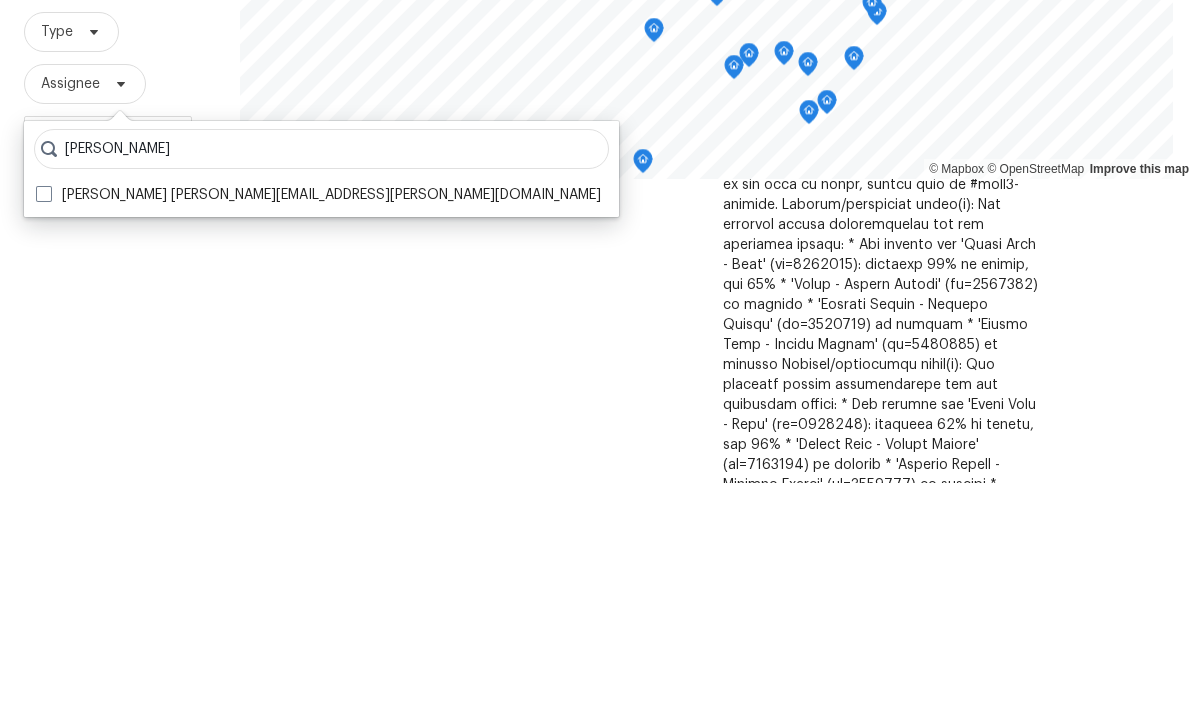 click on "Preston Sexton
preston.sexton@opendoor.com" at bounding box center (318, 439) 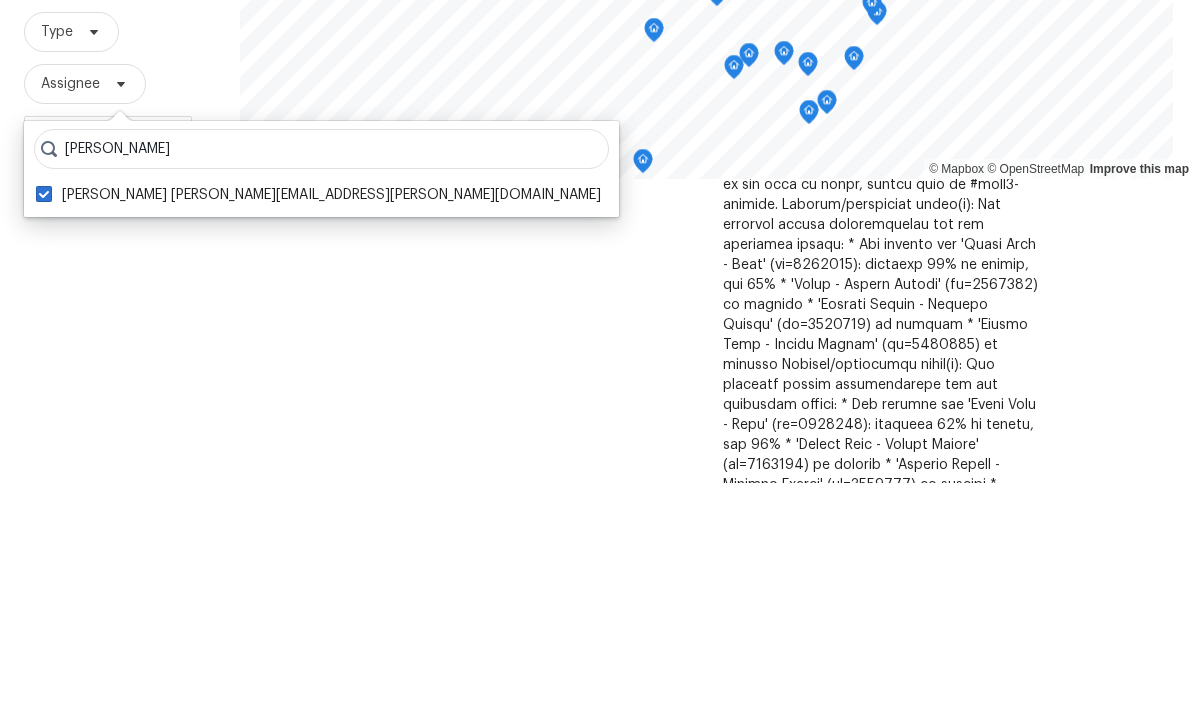 checkbox on "true" 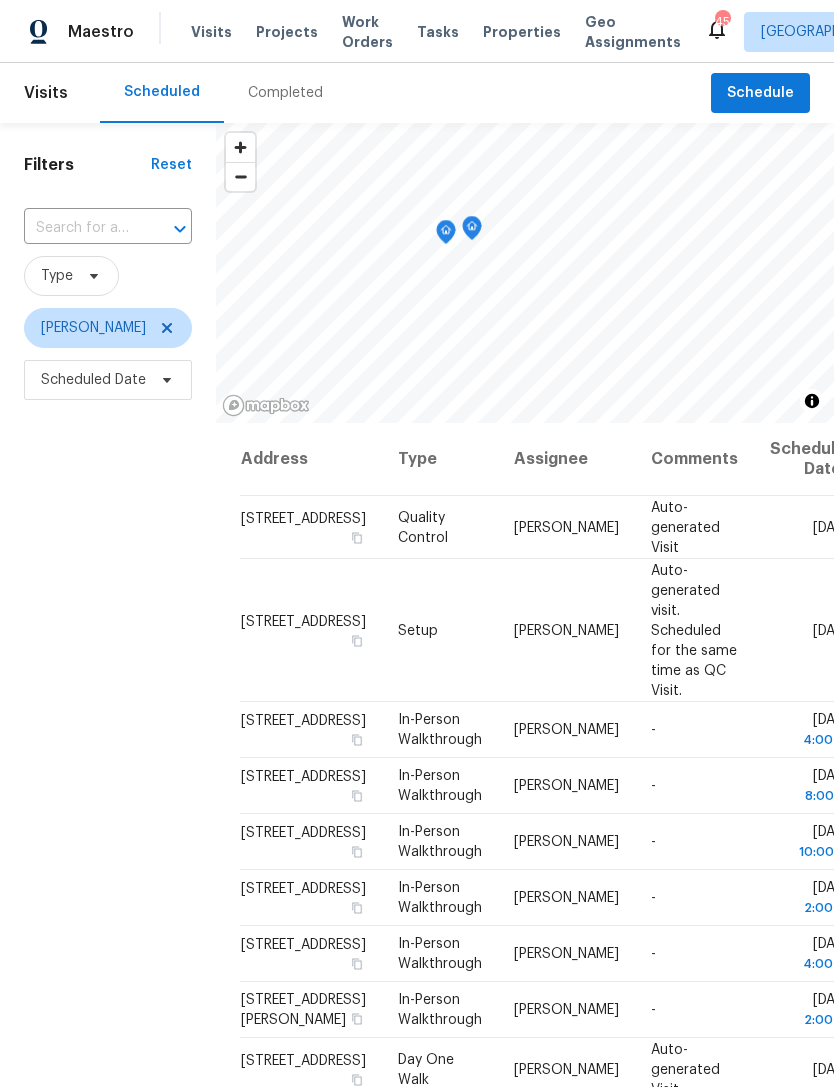 scroll, scrollTop: 0, scrollLeft: 0, axis: both 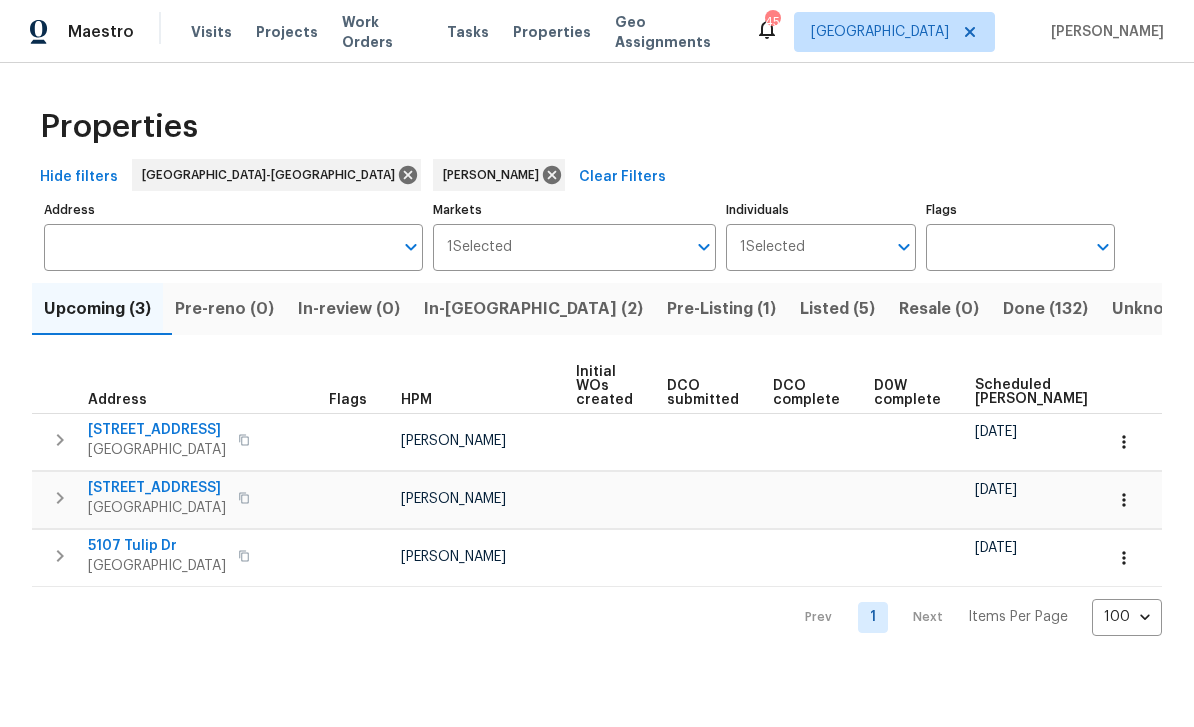 click on "Pre-Listing (1)" at bounding box center [721, 309] 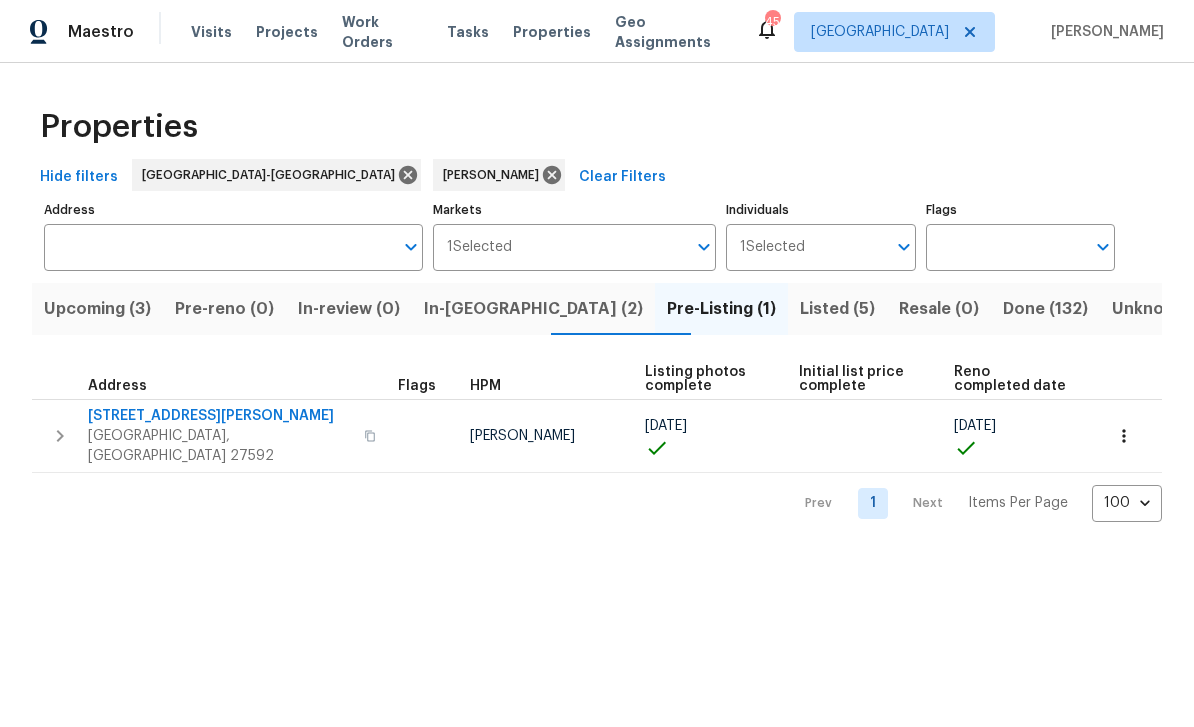 click on "Upcoming (3)" at bounding box center [97, 309] 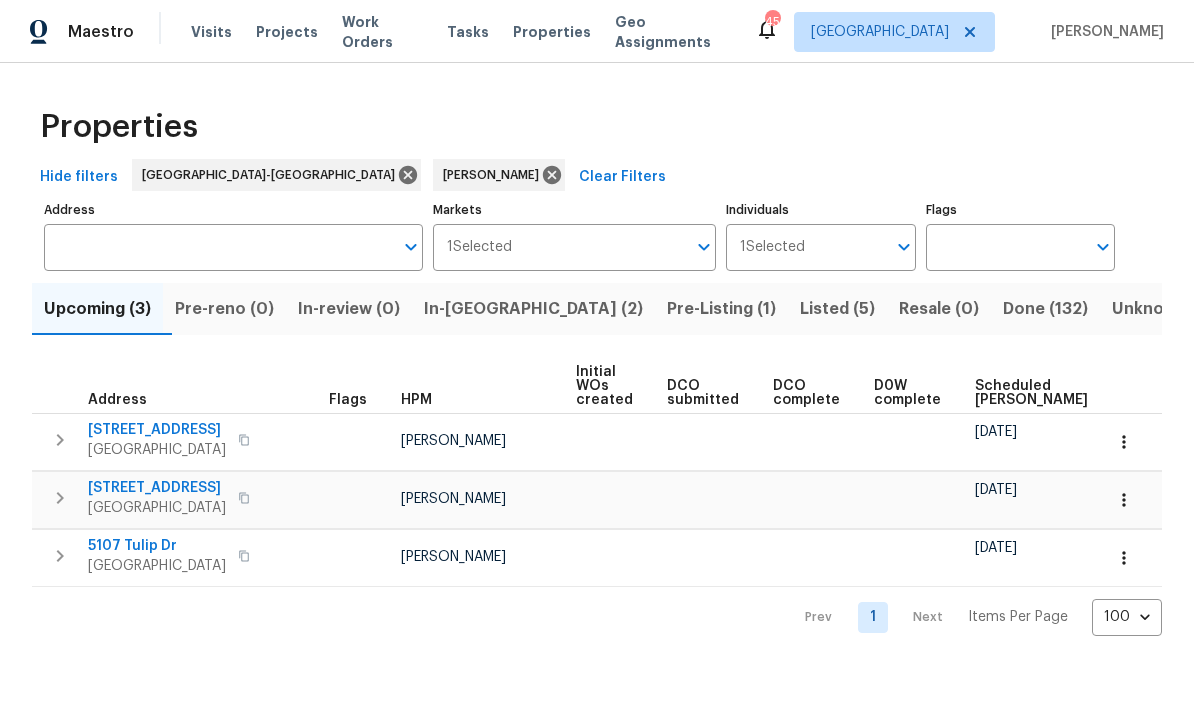 click on "In-reno (2)" at bounding box center (533, 309) 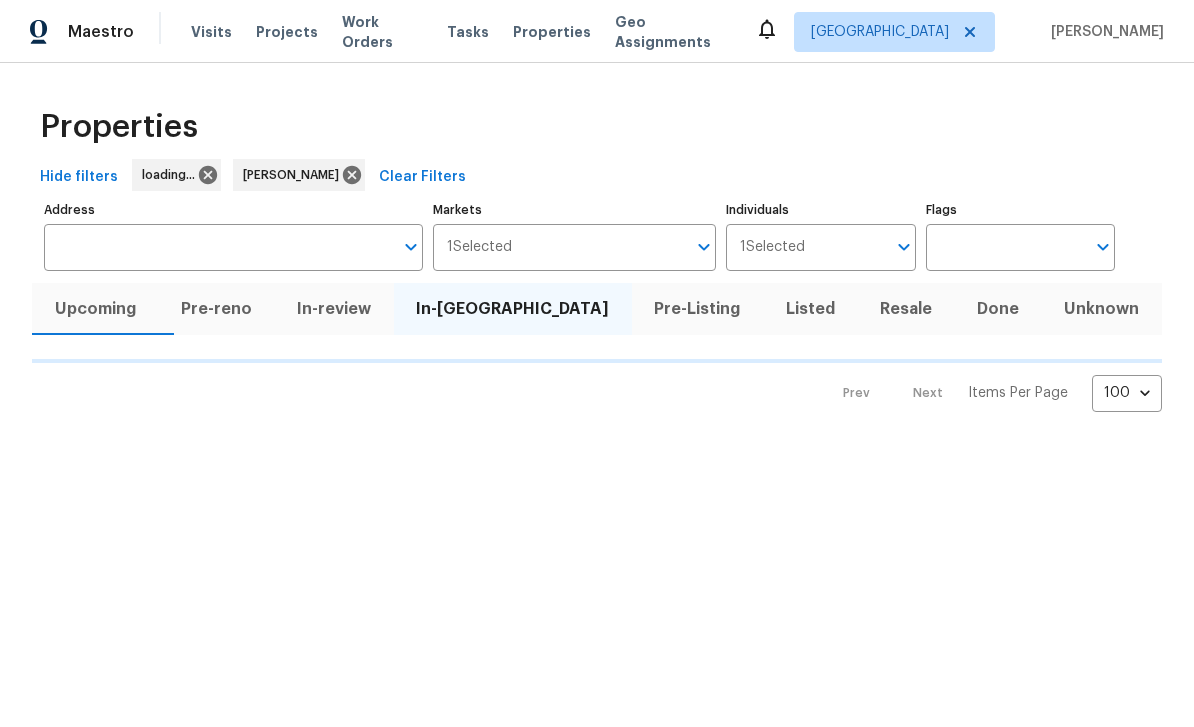 scroll, scrollTop: 0, scrollLeft: 0, axis: both 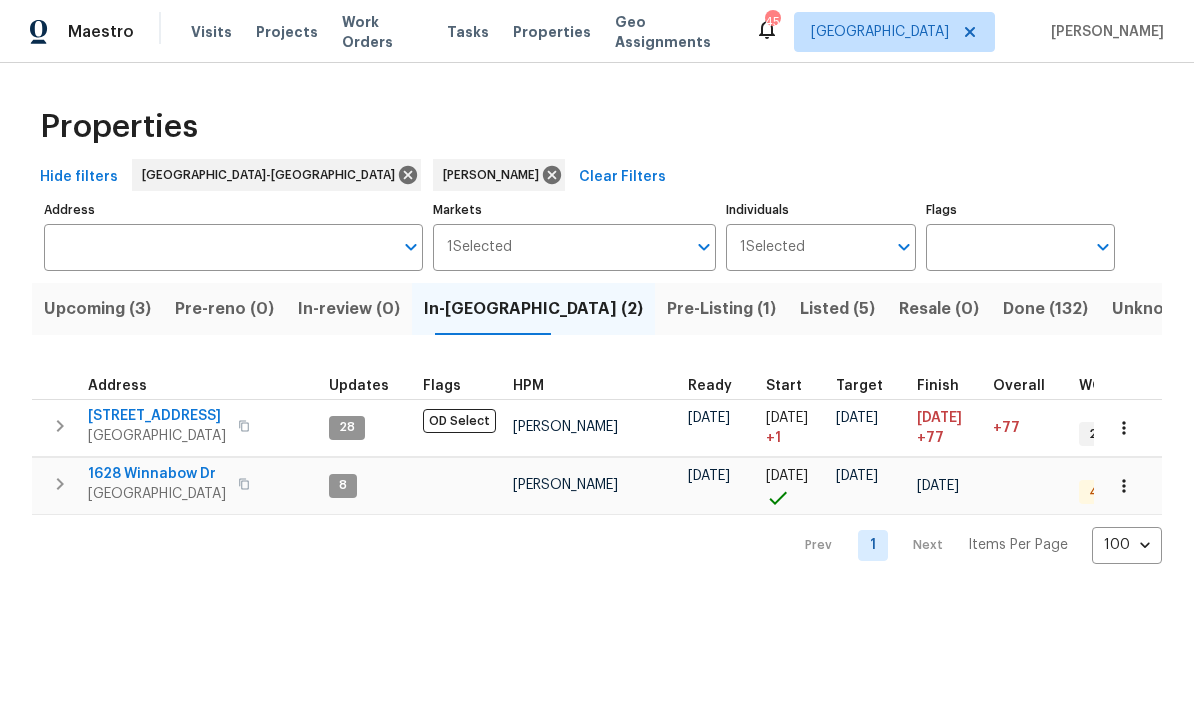 click on "Listed (5)" at bounding box center [837, 309] 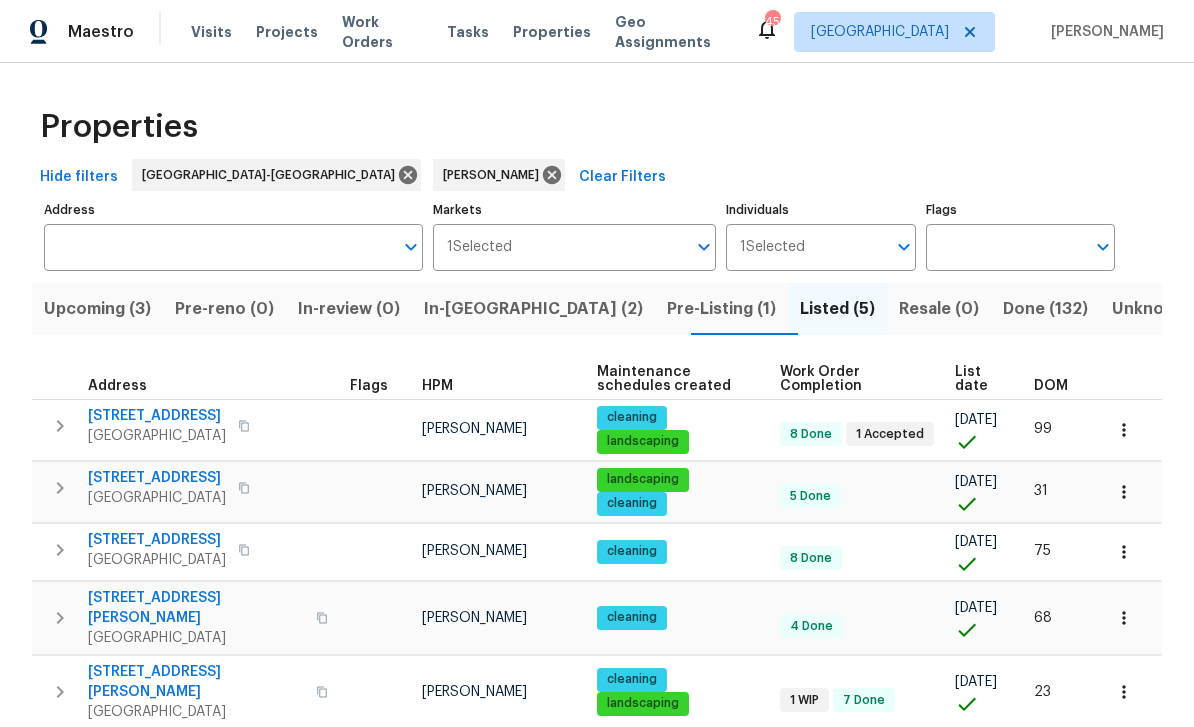 scroll, scrollTop: 56, scrollLeft: 0, axis: vertical 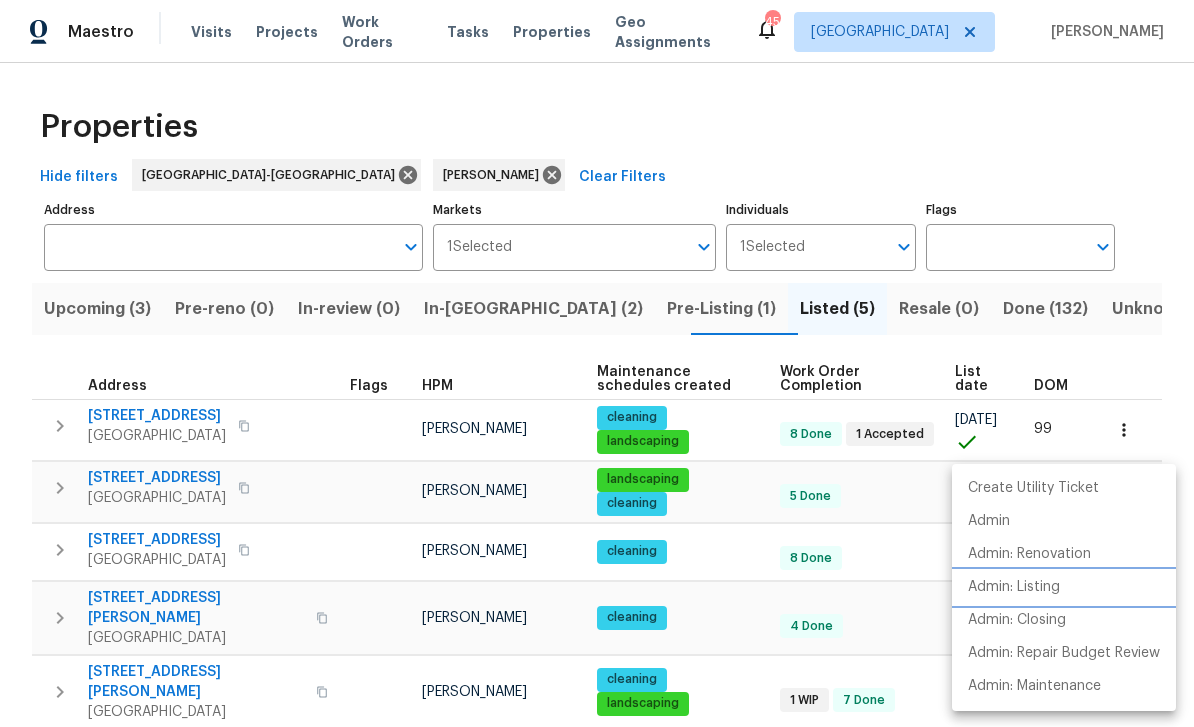 click on "Admin: Listing" at bounding box center (1014, 587) 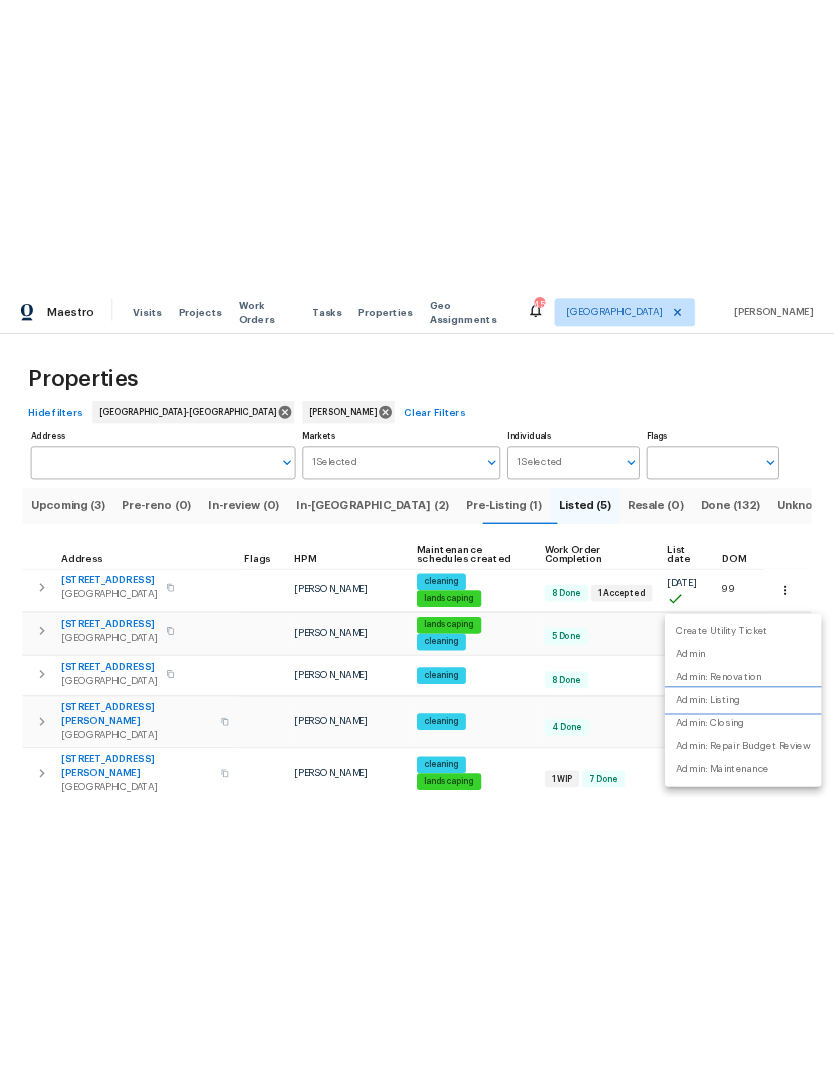 scroll, scrollTop: 0, scrollLeft: 0, axis: both 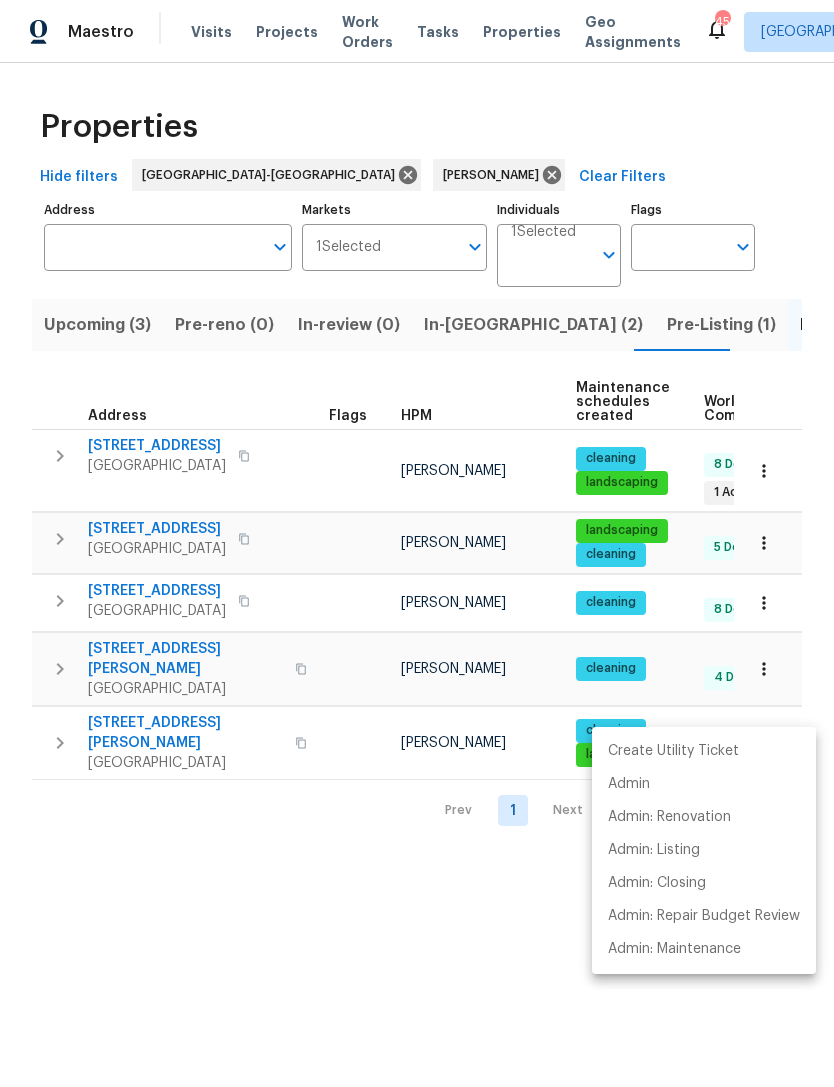 click at bounding box center (417, 543) 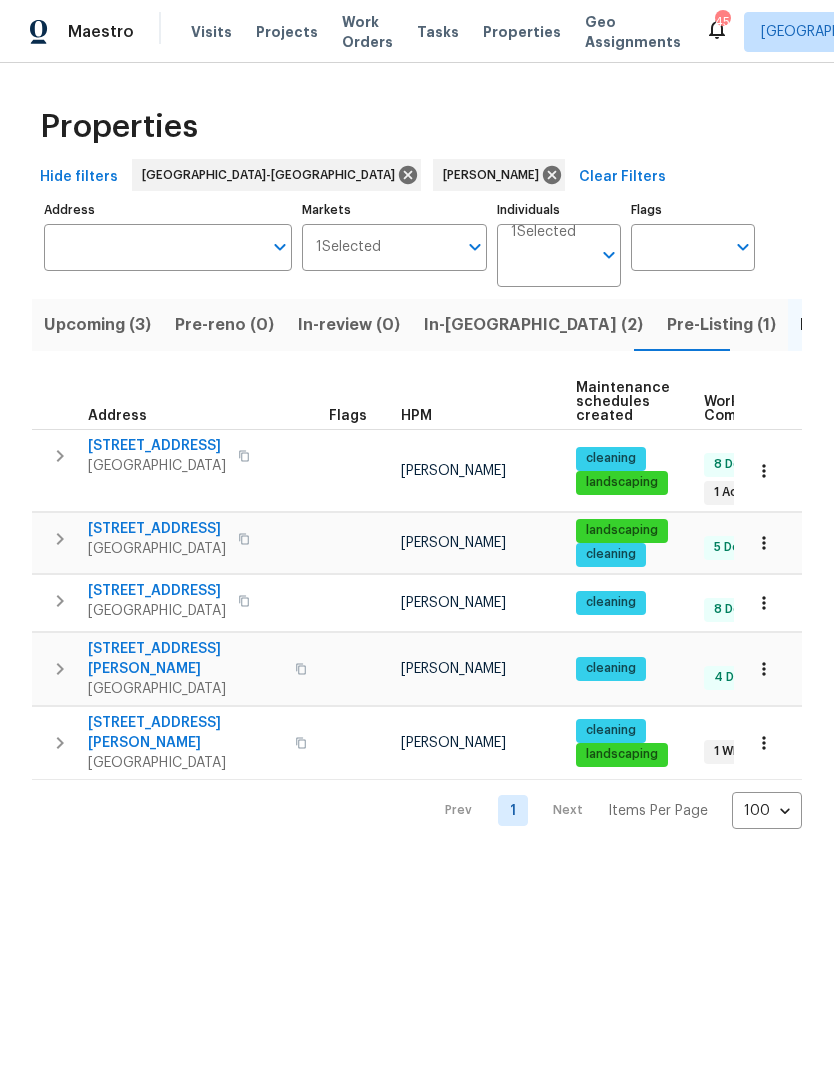 click on "Maestro Visits Projects Work Orders Tasks Properties Geo Assignments 45 Raleigh Preston Sexton Properties Hide filters Raleigh-Durham Preston Sexton Clear Filters Address Address Markets 1  Selected Markets Individuals 1  Selected Individuals Flags Flags Upcoming (3) Pre-reno (0) In-review (0) In-reno (2) Pre-Listing (1) Listed (5) Resale (0) Done (132) Unknown (0) Address Flags HPM Maintenance schedules created Work Order Completion List date DOM 112 Old Bridge Ln Chapel Hill, NC 27517 Preston Sexton cleaning landscaping 8 Done 1 Accepted 04/02/25 99 1311 Meadow Ln Chapel Hill, NC 27516 Preston Sexton landscaping cleaning 5 Done 06/09/25 31 122 Mallard Ct Chapel Hill, NC 27517 Preston Sexton cleaning 8 Done 04/26/25 75 2651 Lockwood Rd Unit 201 Fayetteville, NC 28303 Preston Sexton cleaning 4 Done 05/03/25 68 3205 Marita Dr Fayetteville, NC 28301 Preston Sexton cleaning landscaping 1 WIP 7 Done 06/17/25 23 Prev 1 Next Items Per Page 100 100 ​" at bounding box center [417, 430] 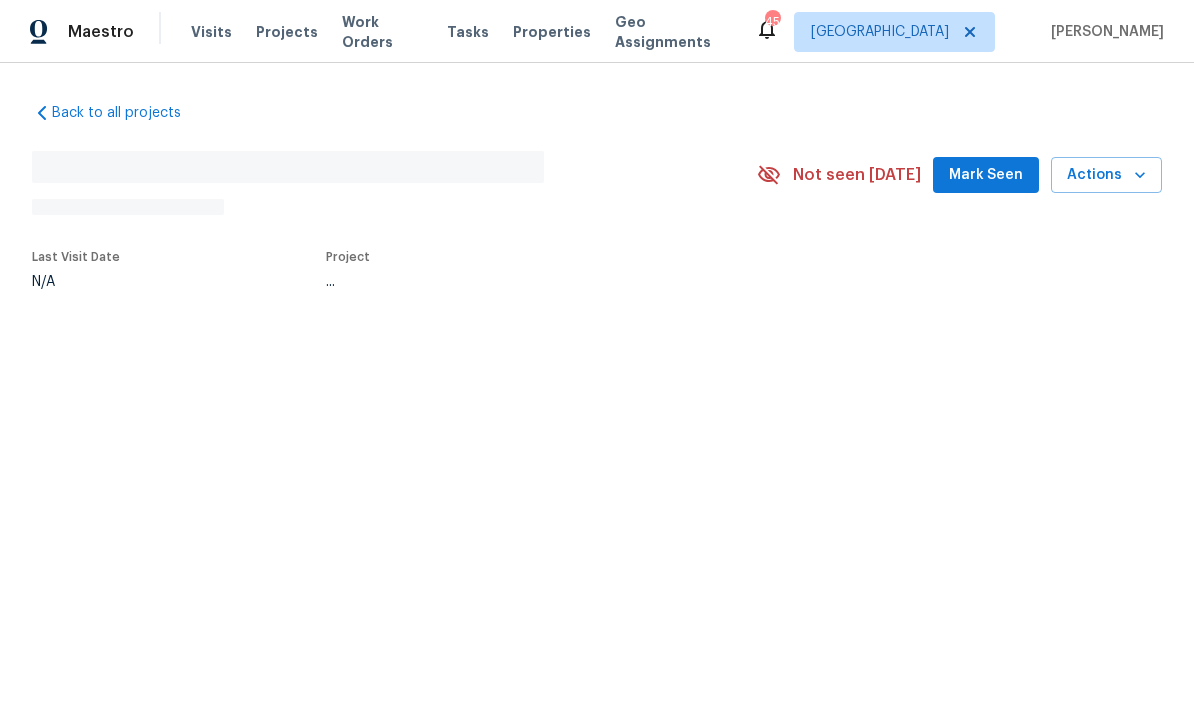 scroll, scrollTop: 0, scrollLeft: 0, axis: both 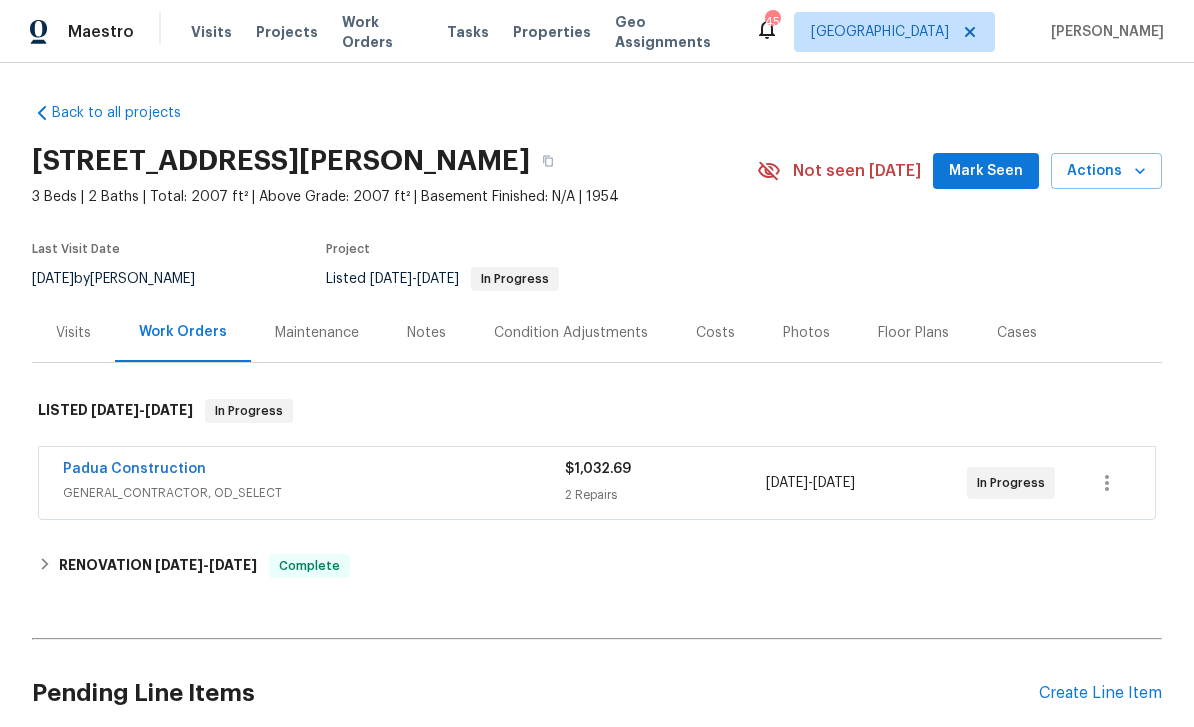 click on "Maintenance" at bounding box center [317, 333] 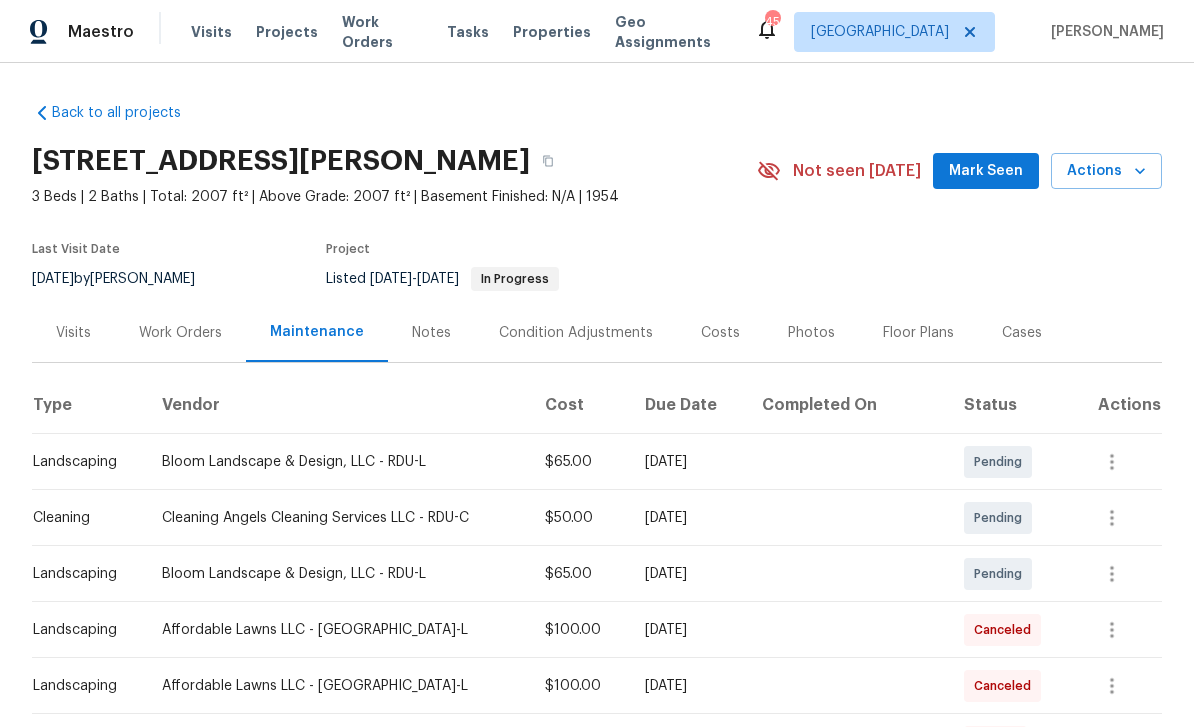 scroll, scrollTop: 0, scrollLeft: 0, axis: both 